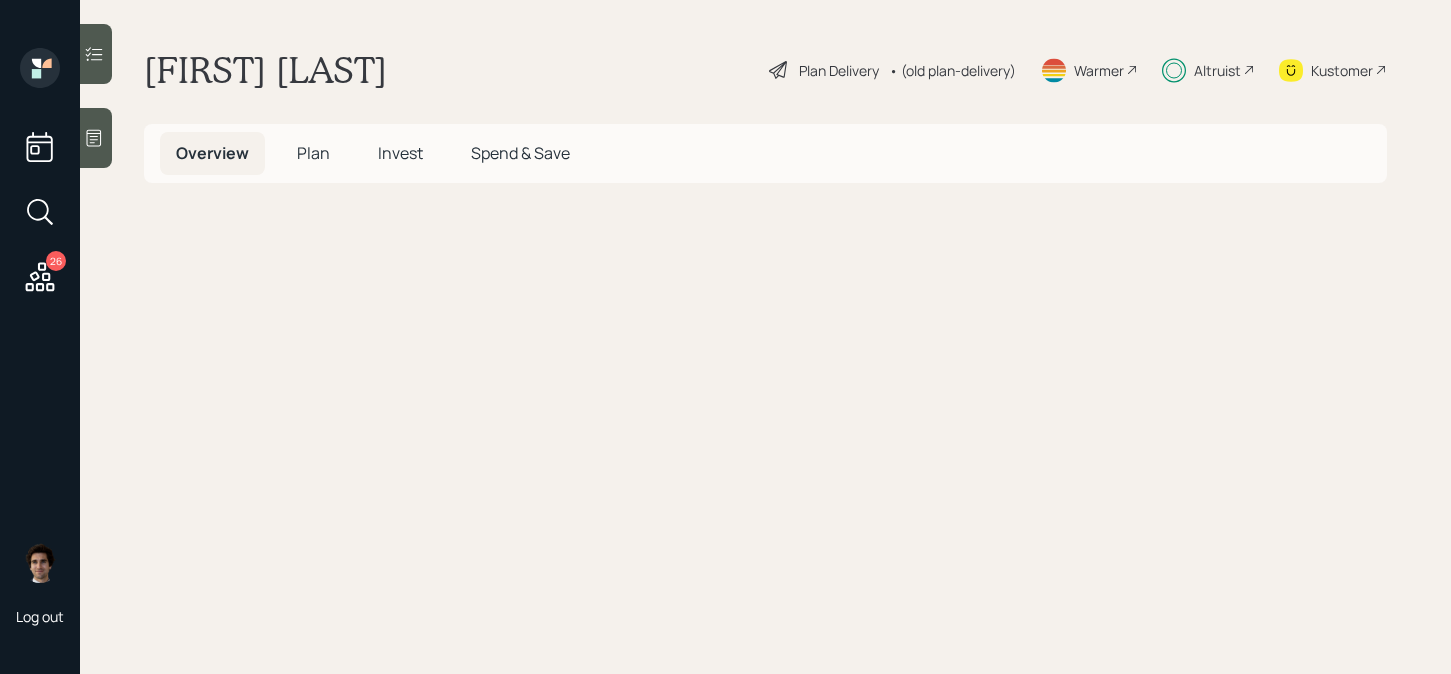 scroll, scrollTop: 0, scrollLeft: 0, axis: both 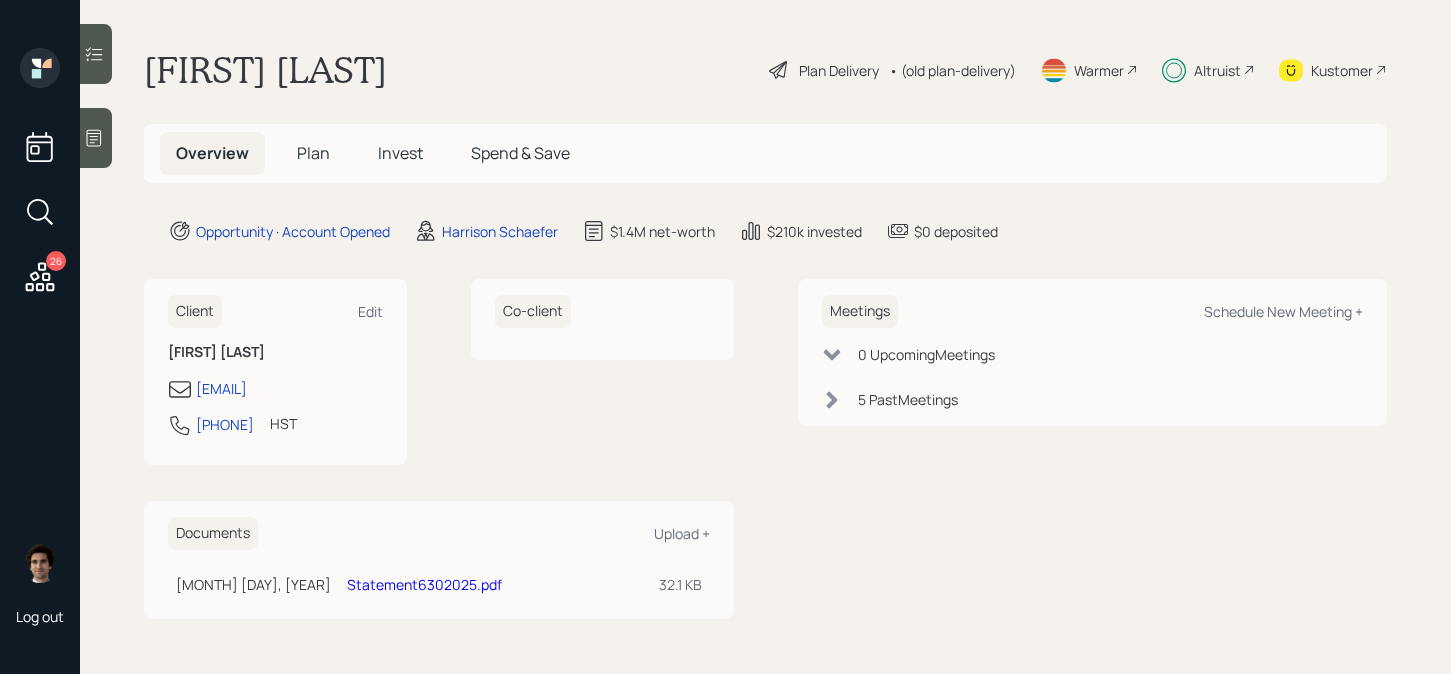click on "Invest" at bounding box center (400, 153) 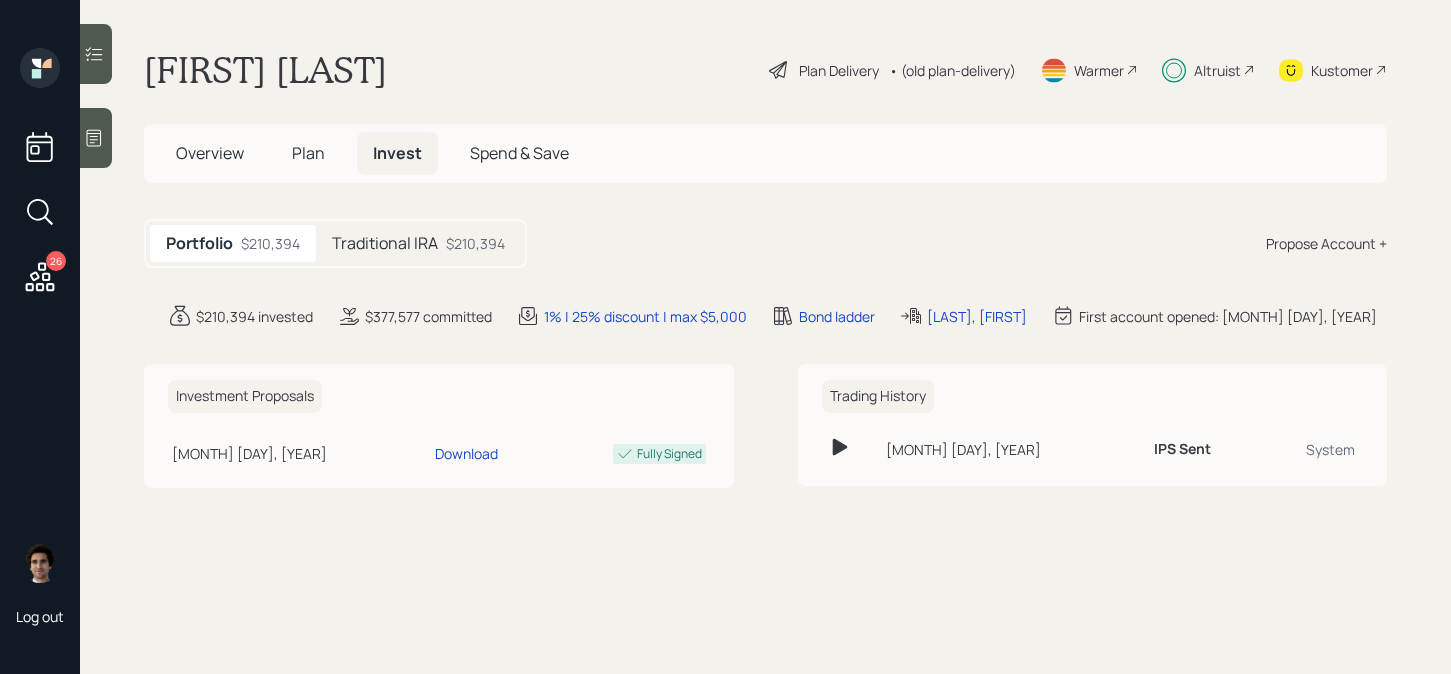 click on "$210,394" at bounding box center (475, 243) 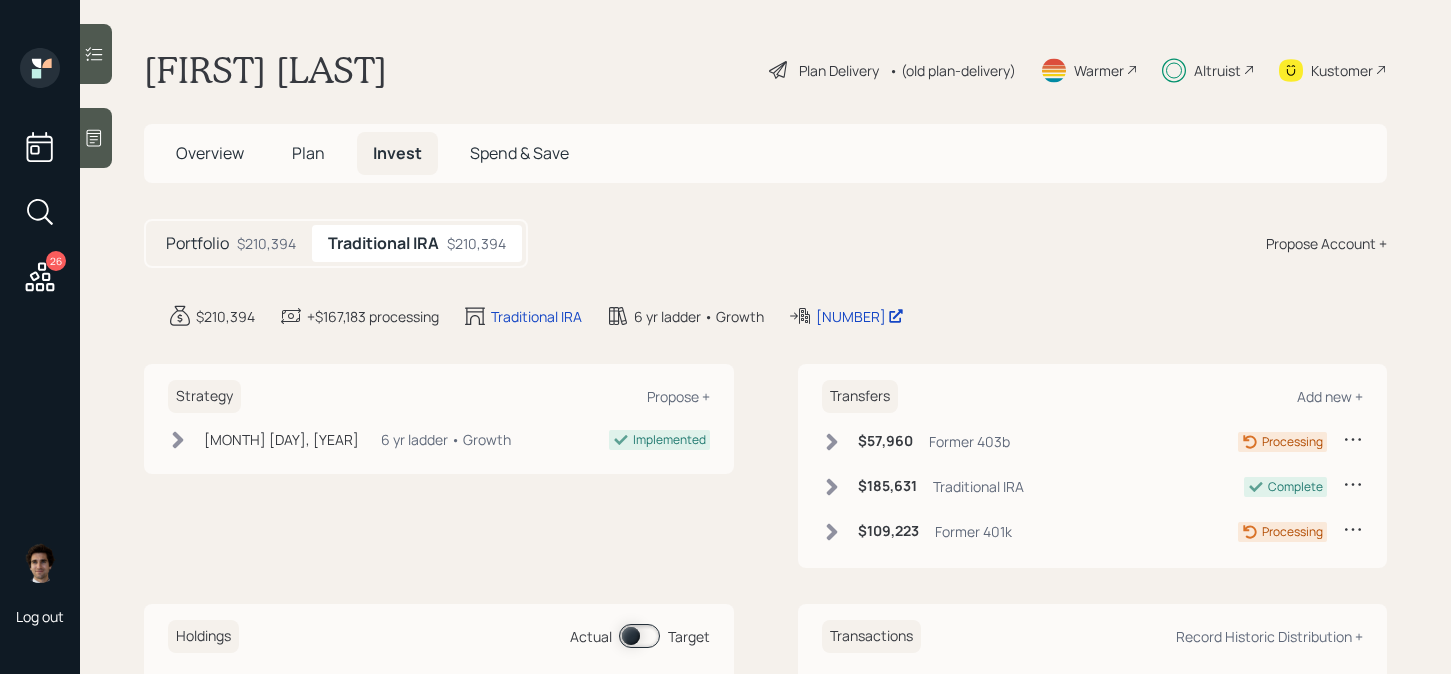 click 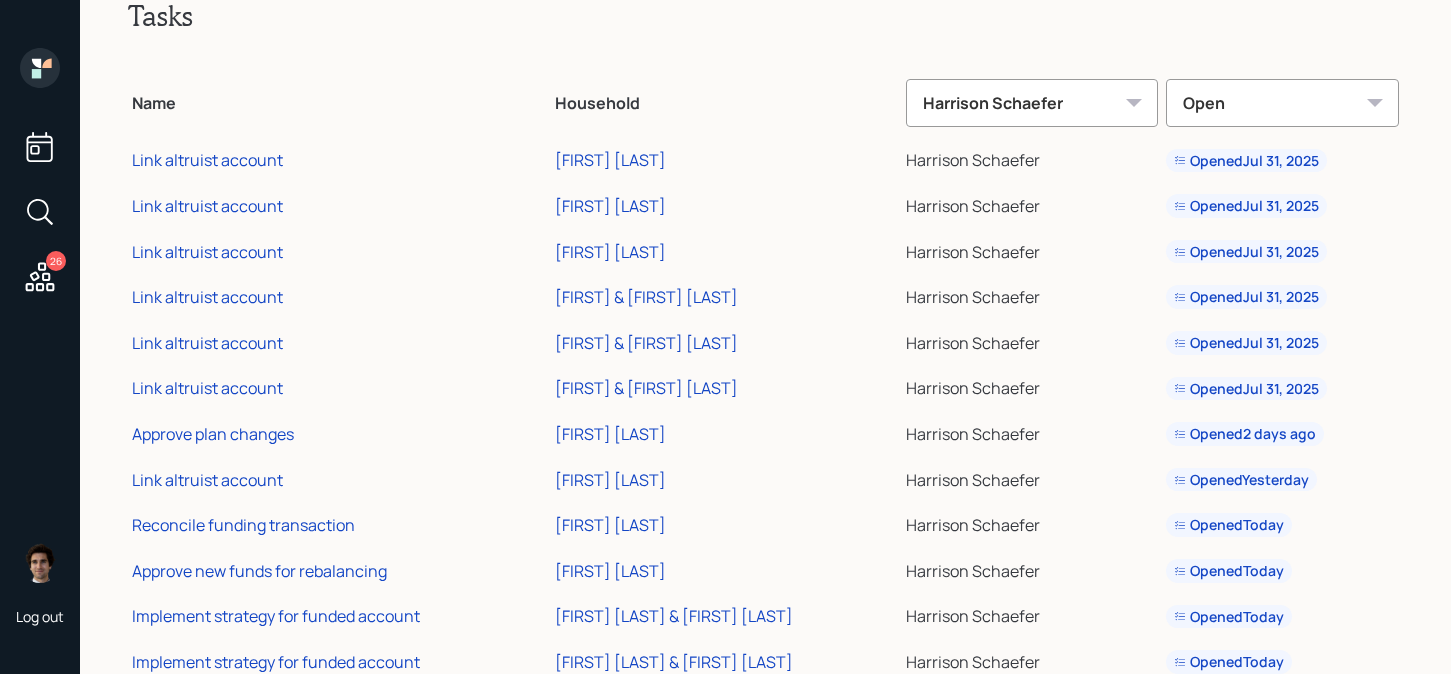 scroll, scrollTop: 0, scrollLeft: 0, axis: both 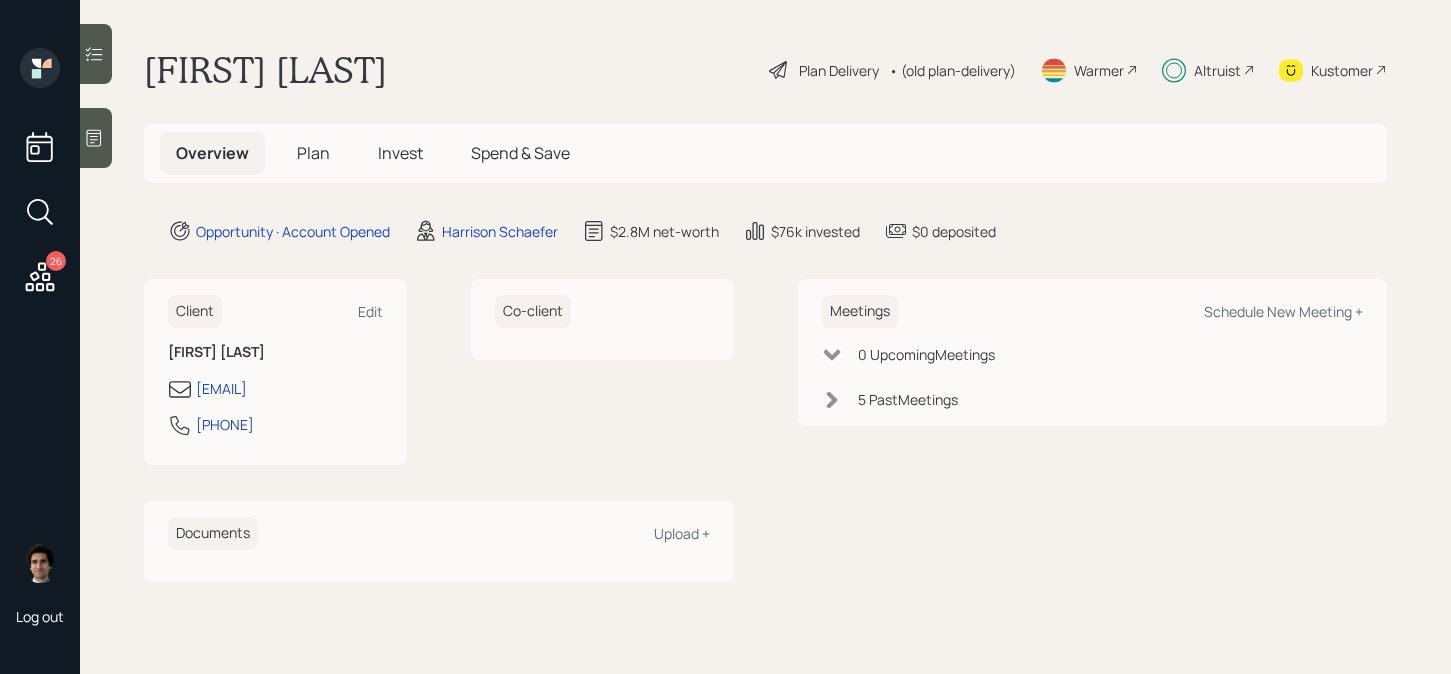 click on "Invest" at bounding box center (400, 153) 